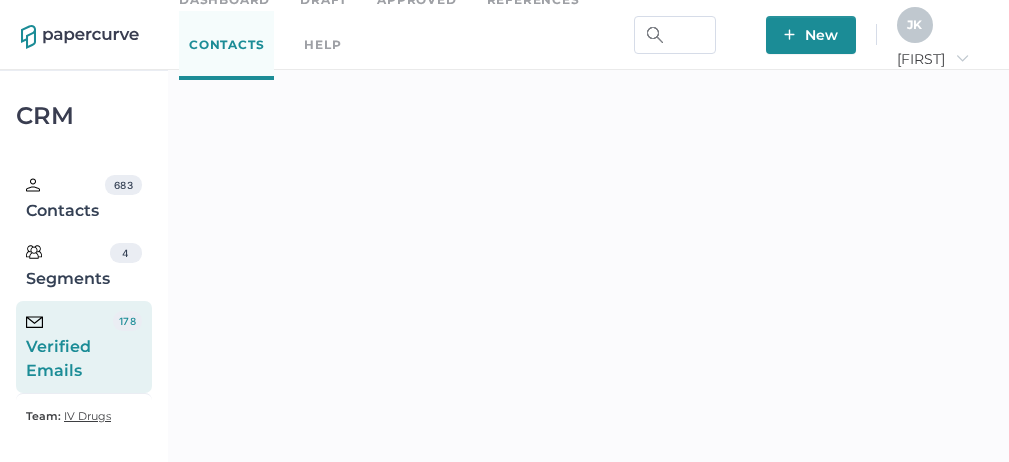 scroll, scrollTop: 33, scrollLeft: 0, axis: vertical 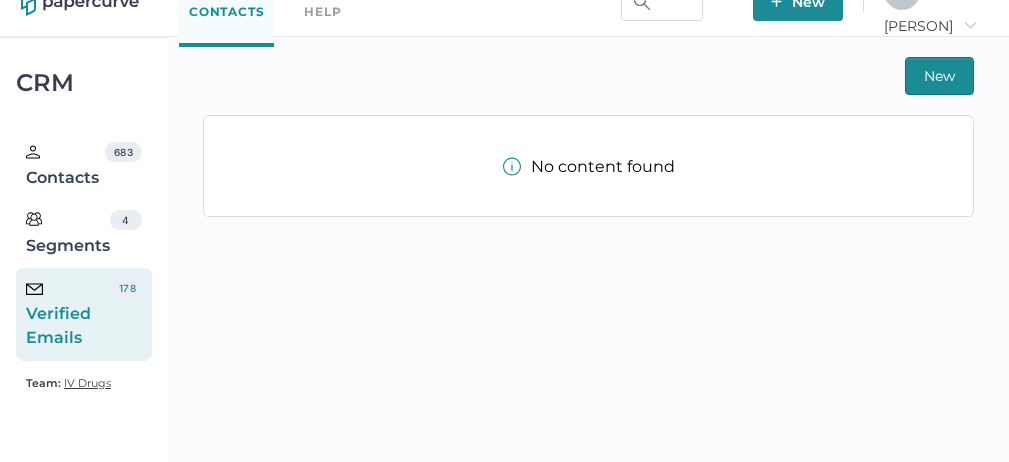 click on "Verified Emails" at bounding box center (69, 314) 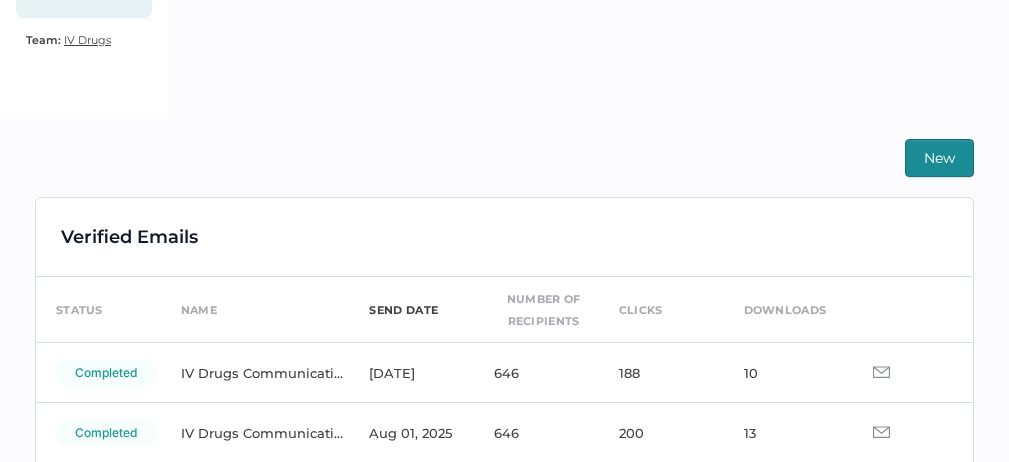 scroll, scrollTop: 396, scrollLeft: 0, axis: vertical 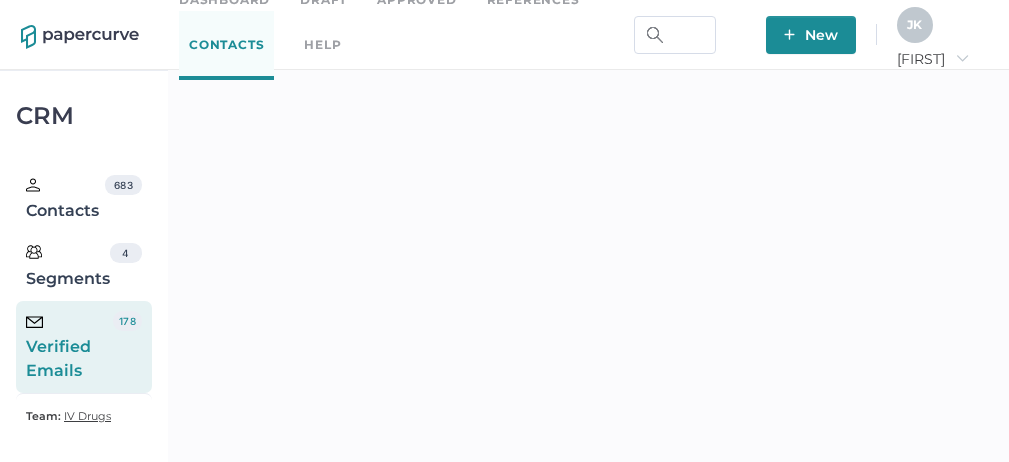 click on "J K" at bounding box center (914, 24) 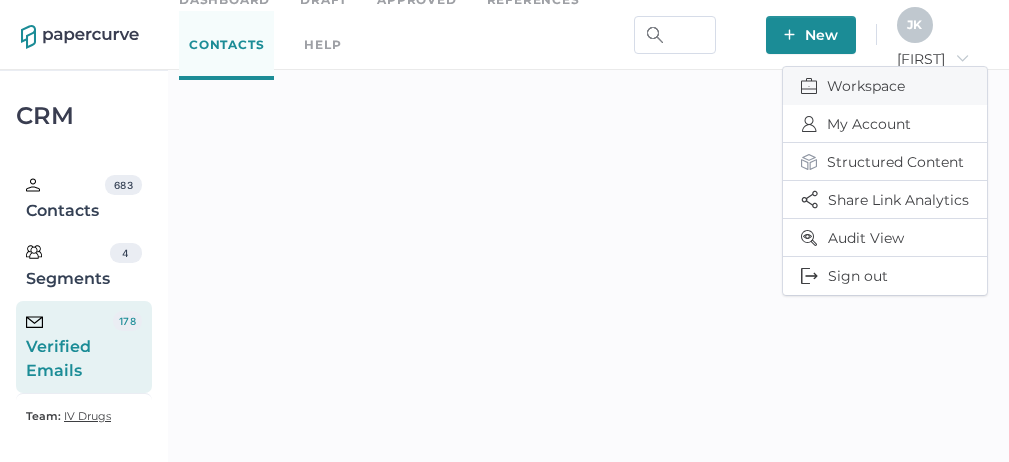 click on "Workspace" at bounding box center (885, 86) 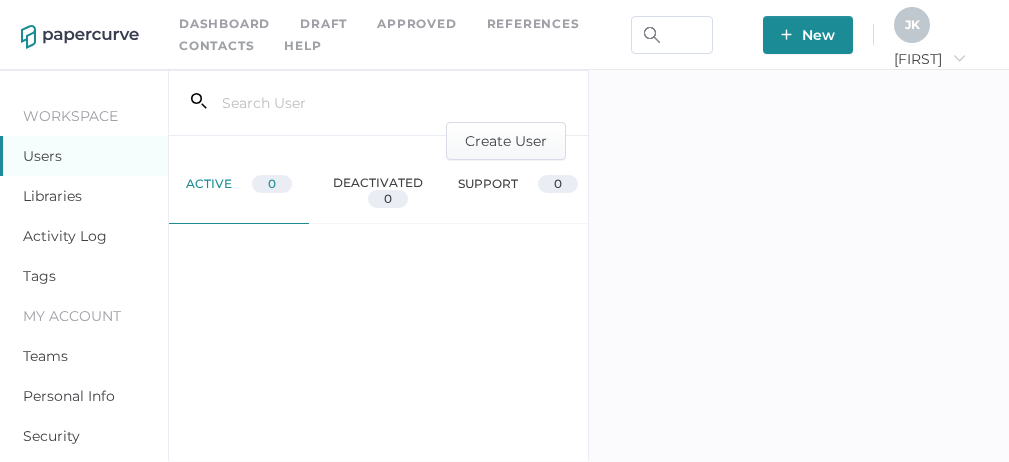 click on "Activity Log" at bounding box center [65, 236] 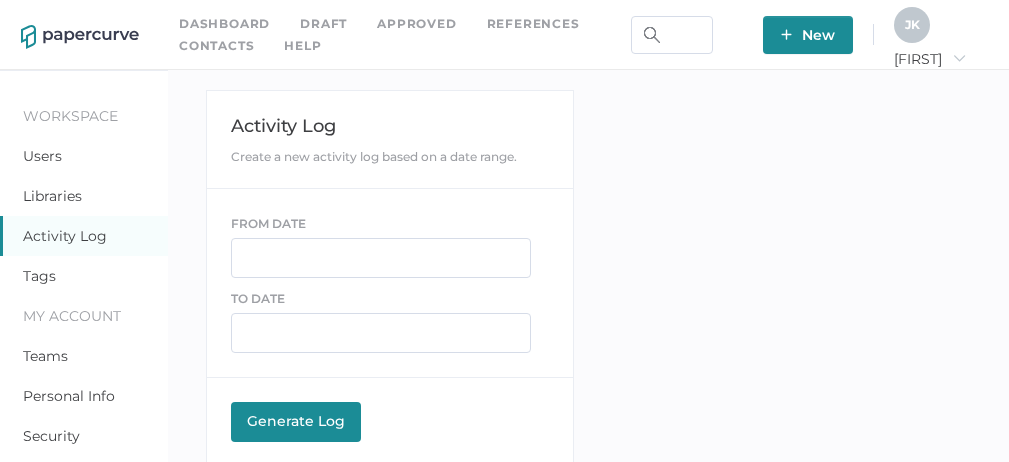 scroll, scrollTop: 0, scrollLeft: 0, axis: both 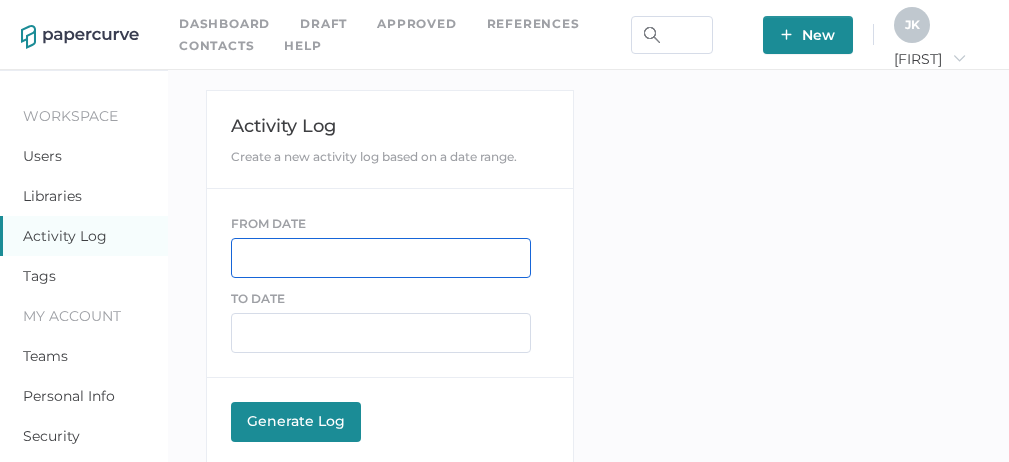 click at bounding box center (381, 258) 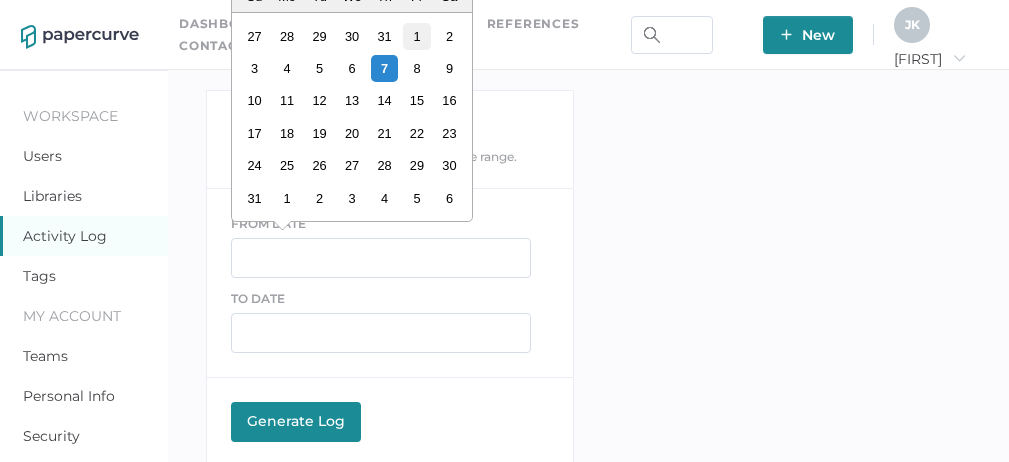 click on "1" at bounding box center (417, 36) 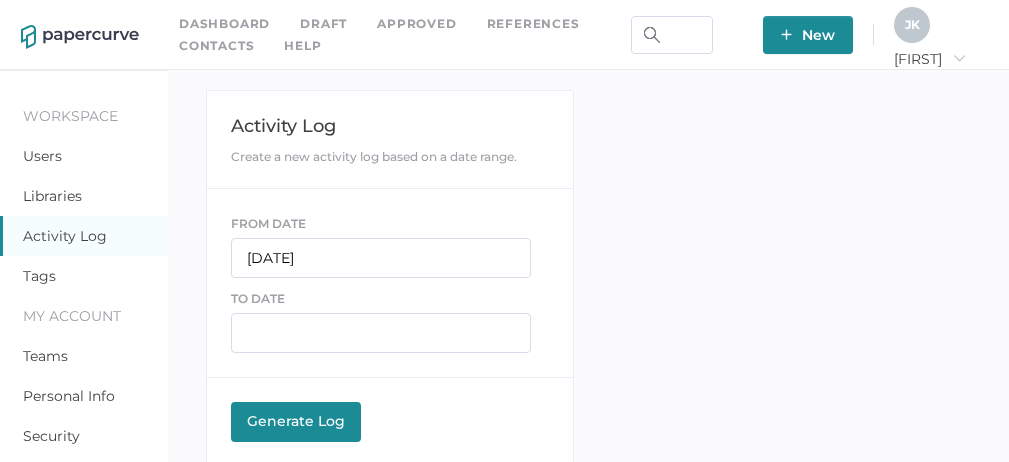 type on "08/01/2025" 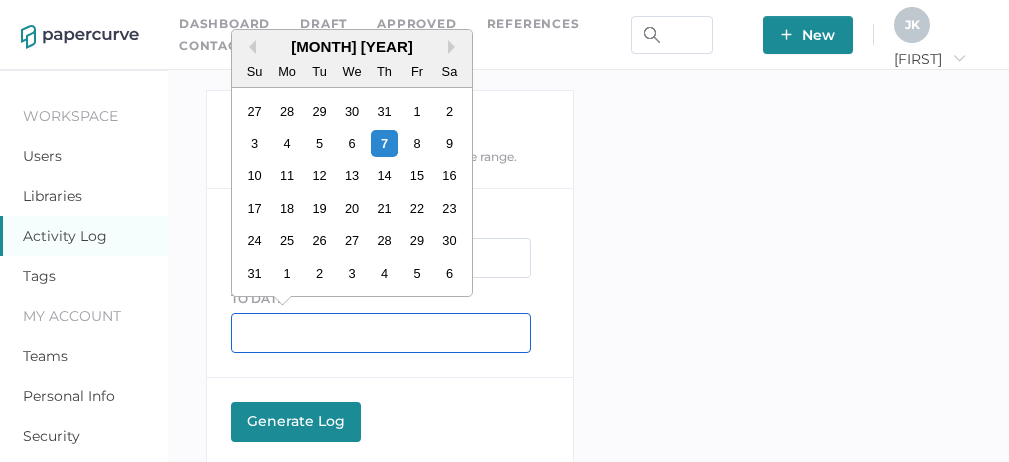 click at bounding box center (381, 333) 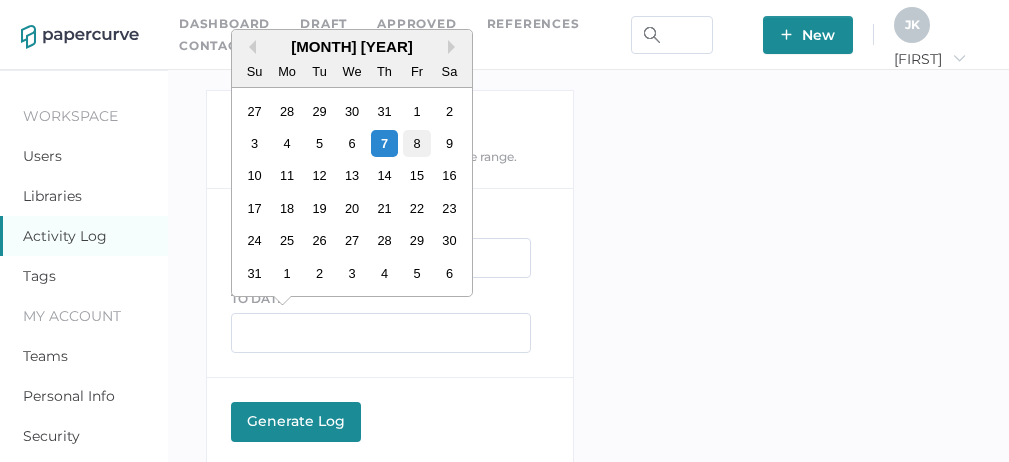 click on "8" at bounding box center [417, 143] 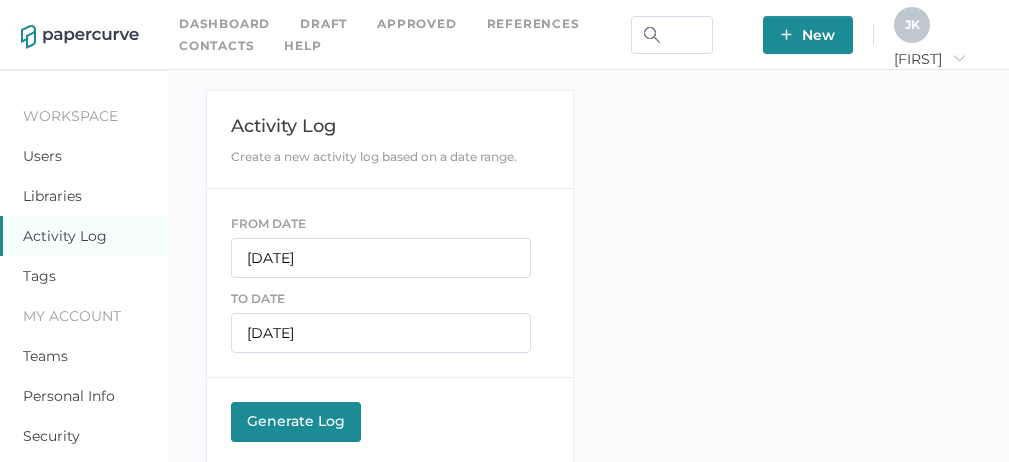 click on "Generate Log" at bounding box center [296, 421] 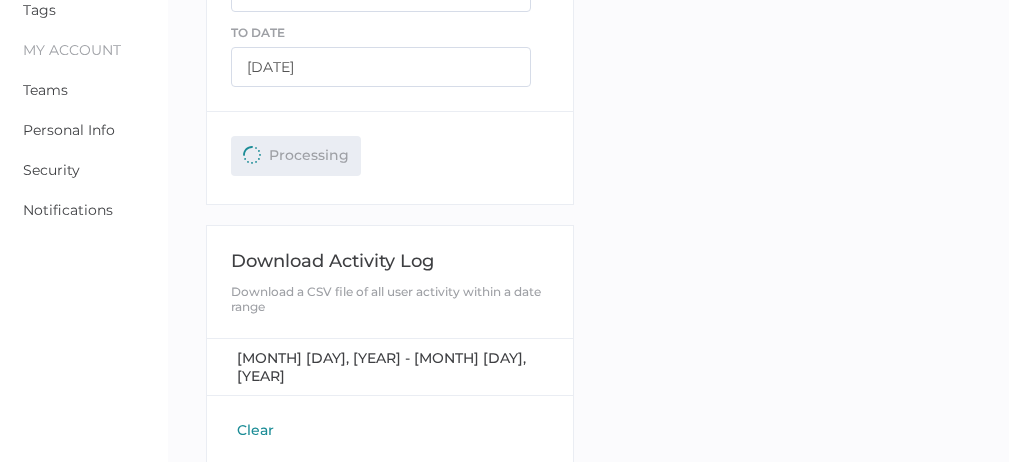 scroll, scrollTop: 267, scrollLeft: 0, axis: vertical 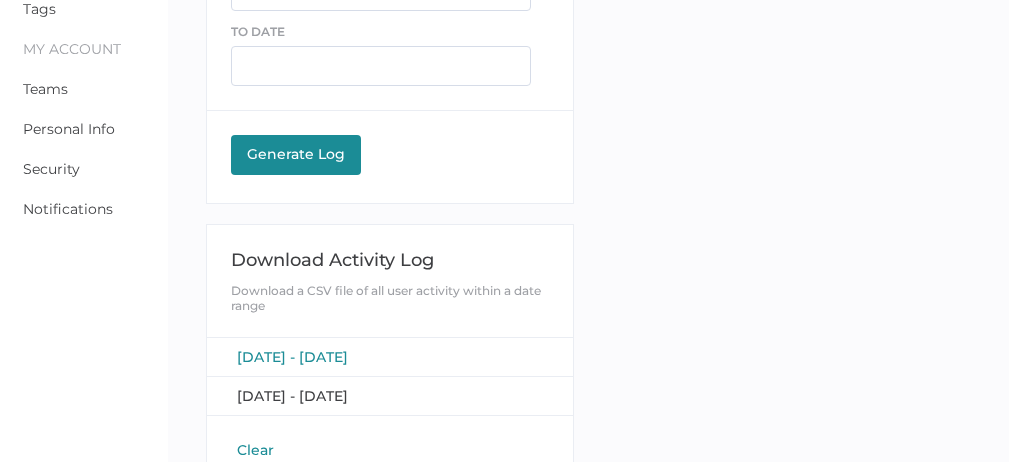 click on "[DATE] - [DATE]" at bounding box center (292, 357) 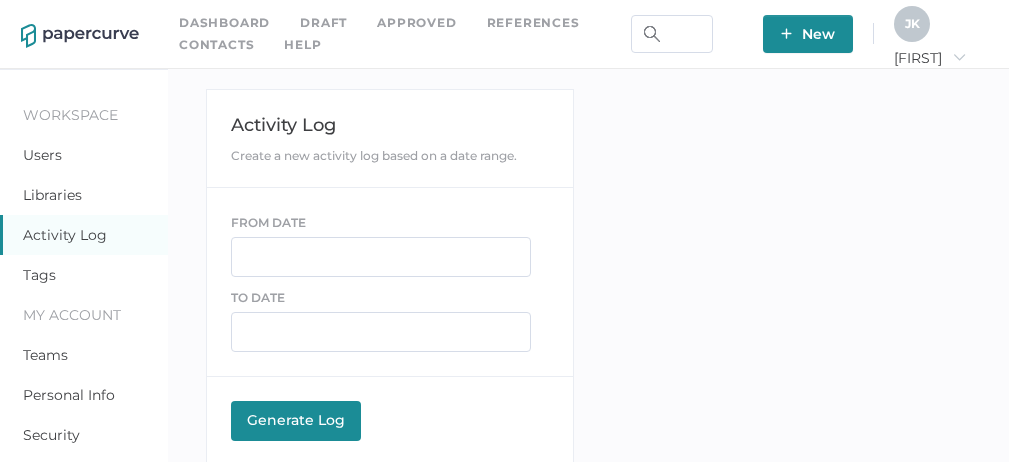 scroll, scrollTop: 0, scrollLeft: 0, axis: both 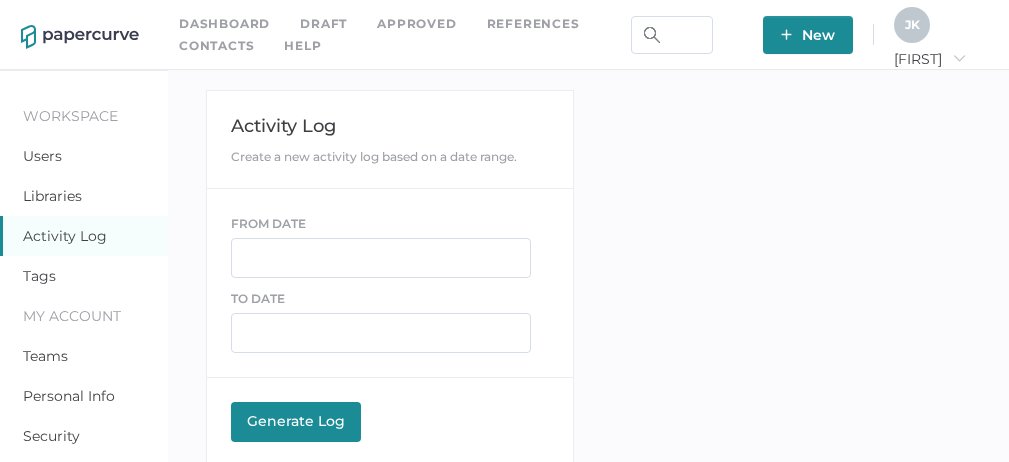 click on "Contacts" at bounding box center (216, 46) 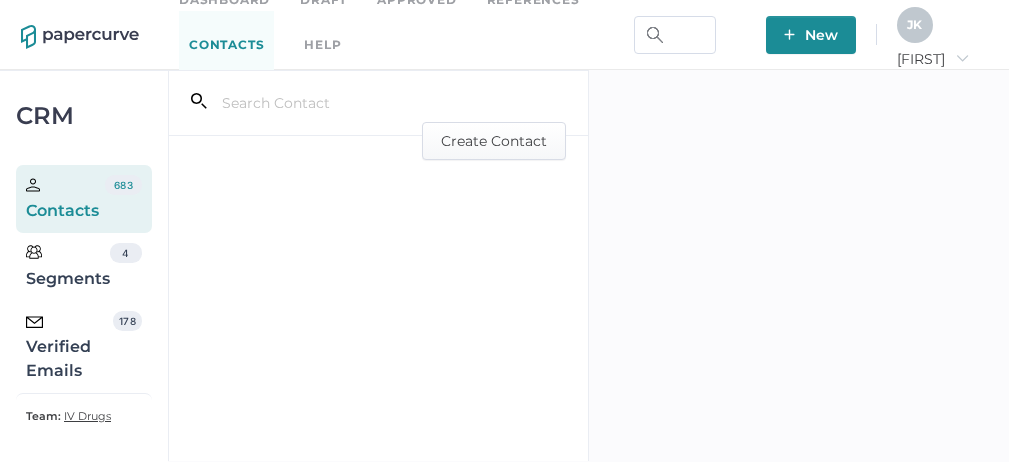 scroll, scrollTop: 0, scrollLeft: 0, axis: both 